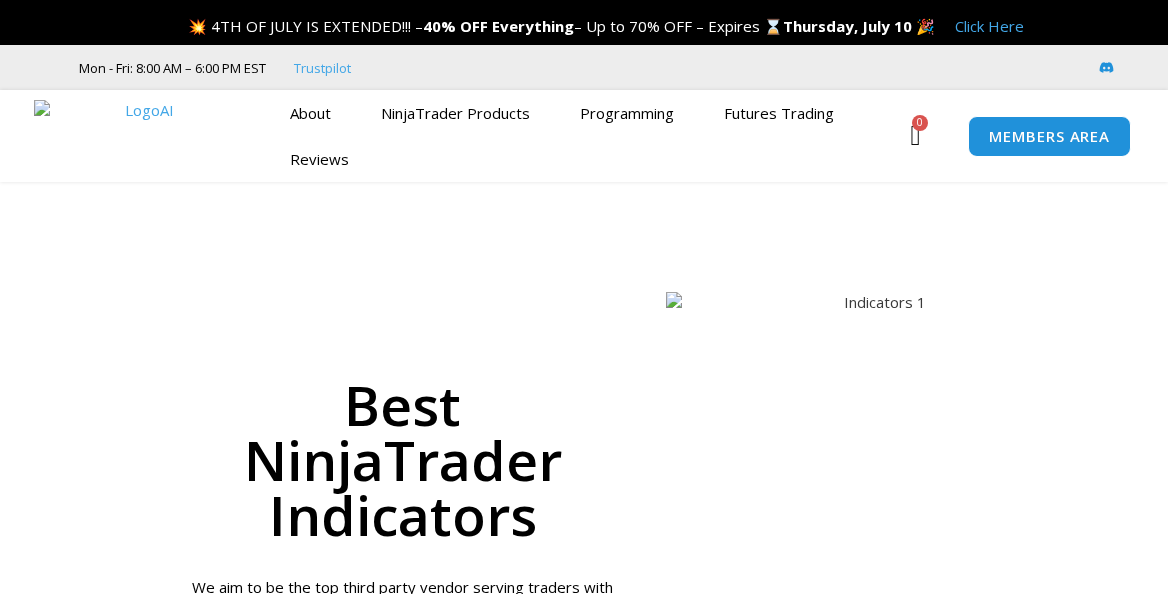 scroll, scrollTop: 0, scrollLeft: 0, axis: both 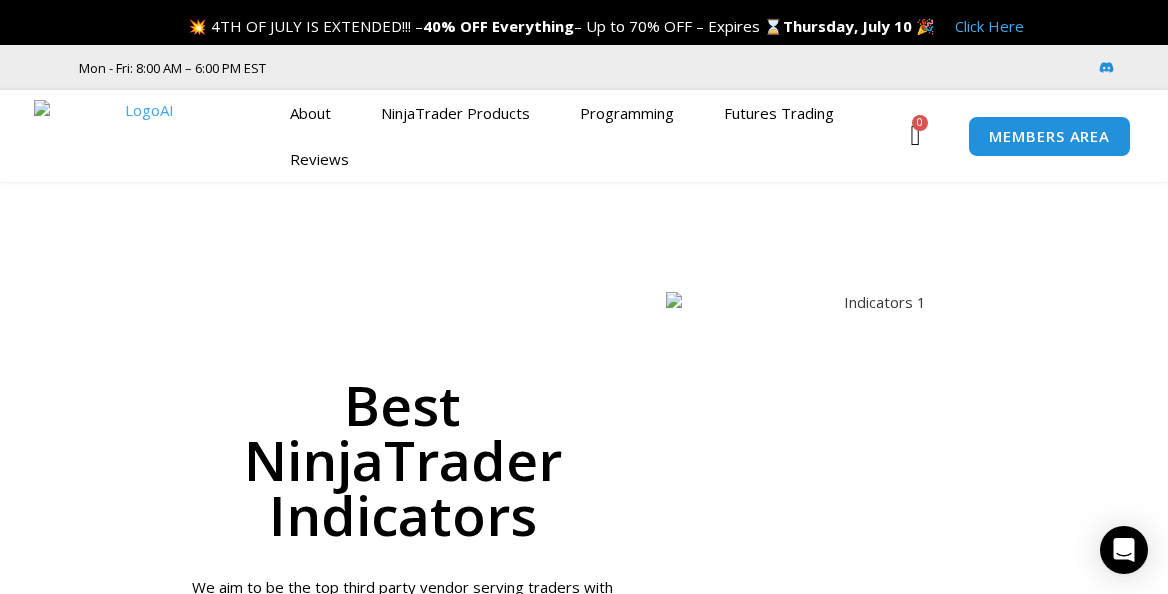 click at bounding box center [785, 5969] 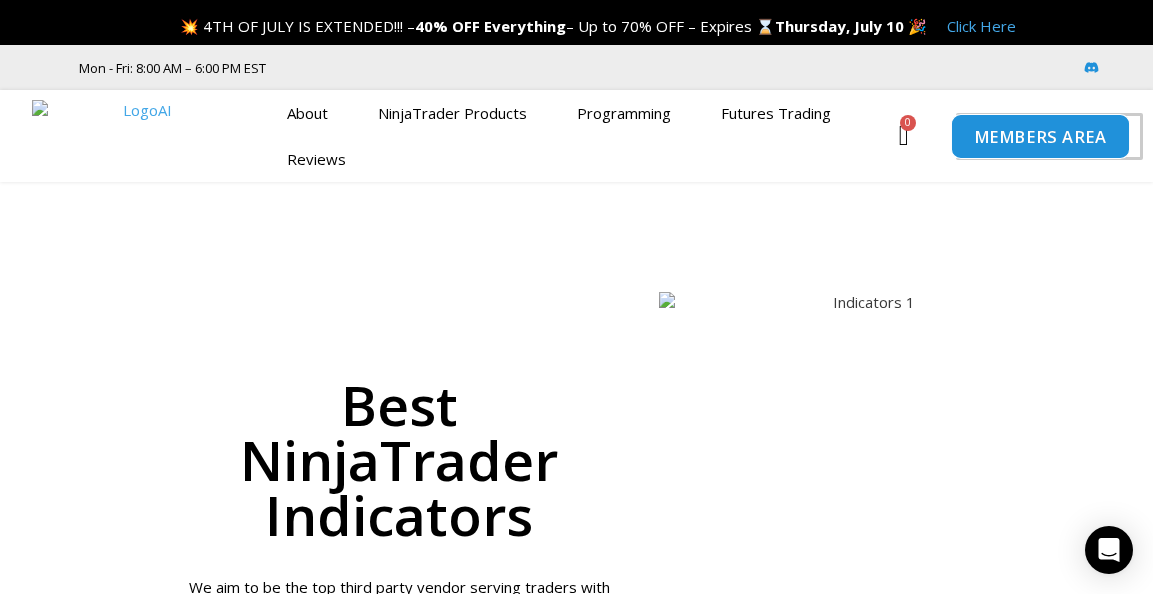 click on "MEMBERS AREA" at bounding box center [1040, 136] 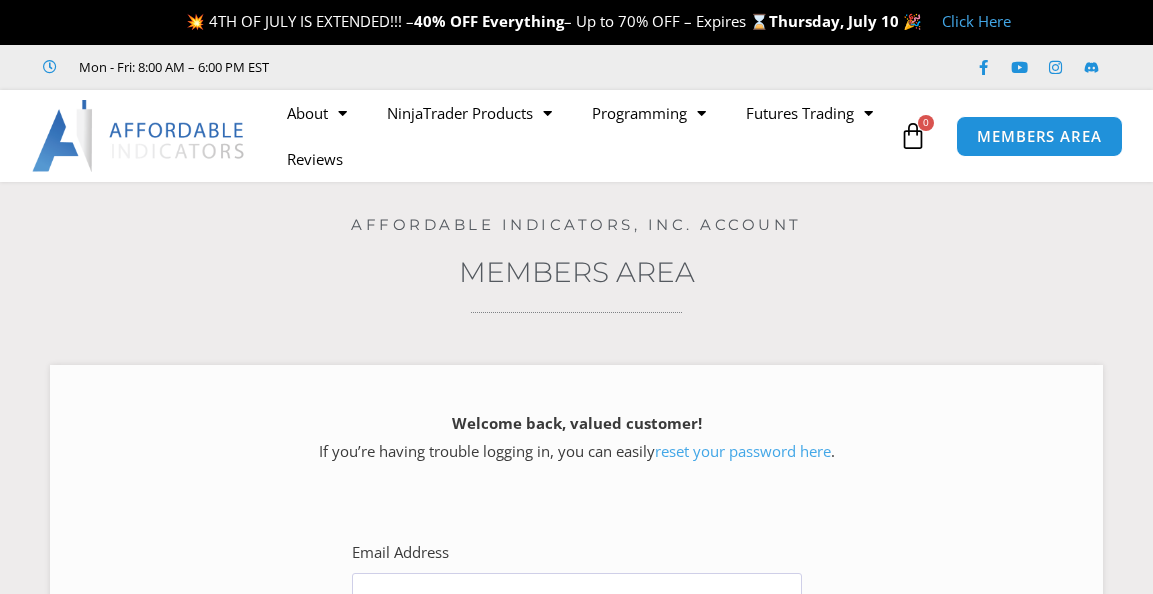 scroll, scrollTop: 0, scrollLeft: 0, axis: both 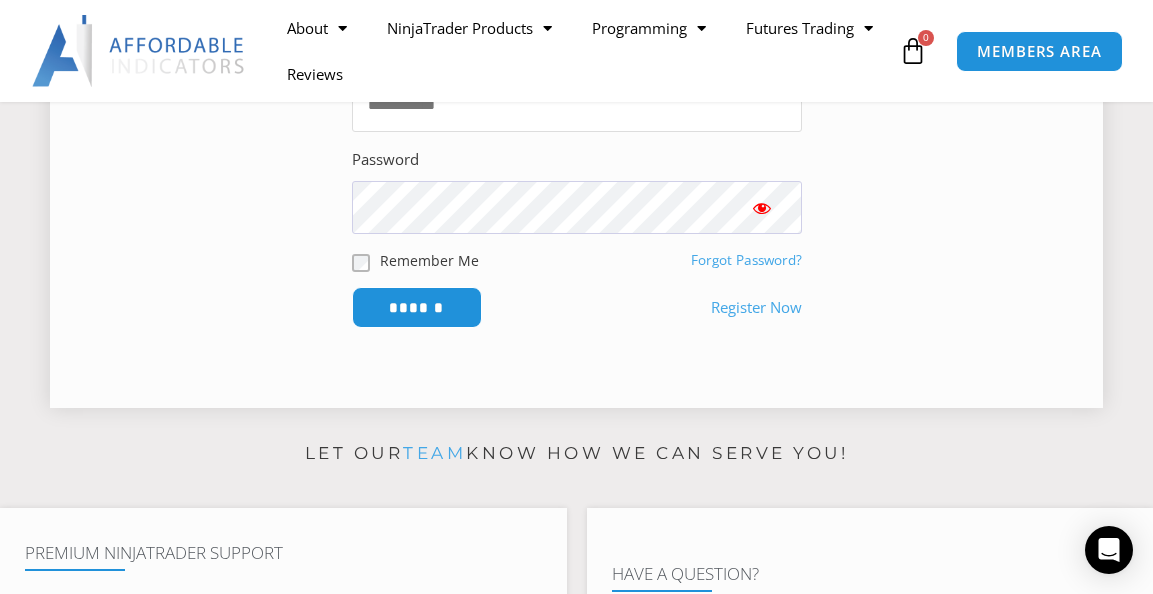 click on "Email Address" at bounding box center (577, 105) 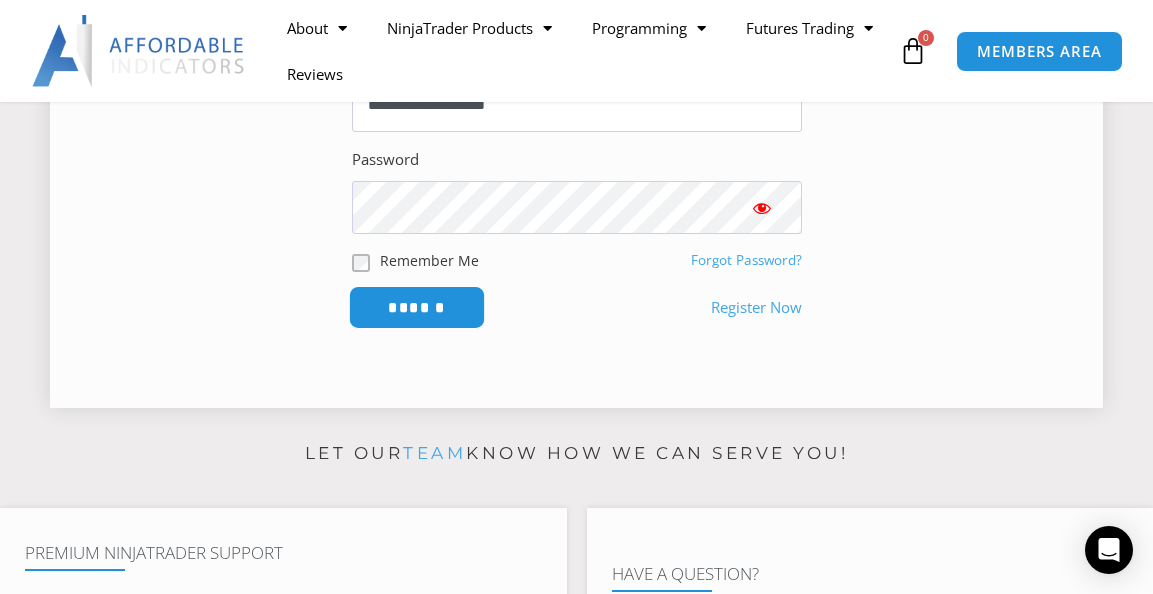 click on "******" at bounding box center [416, 307] 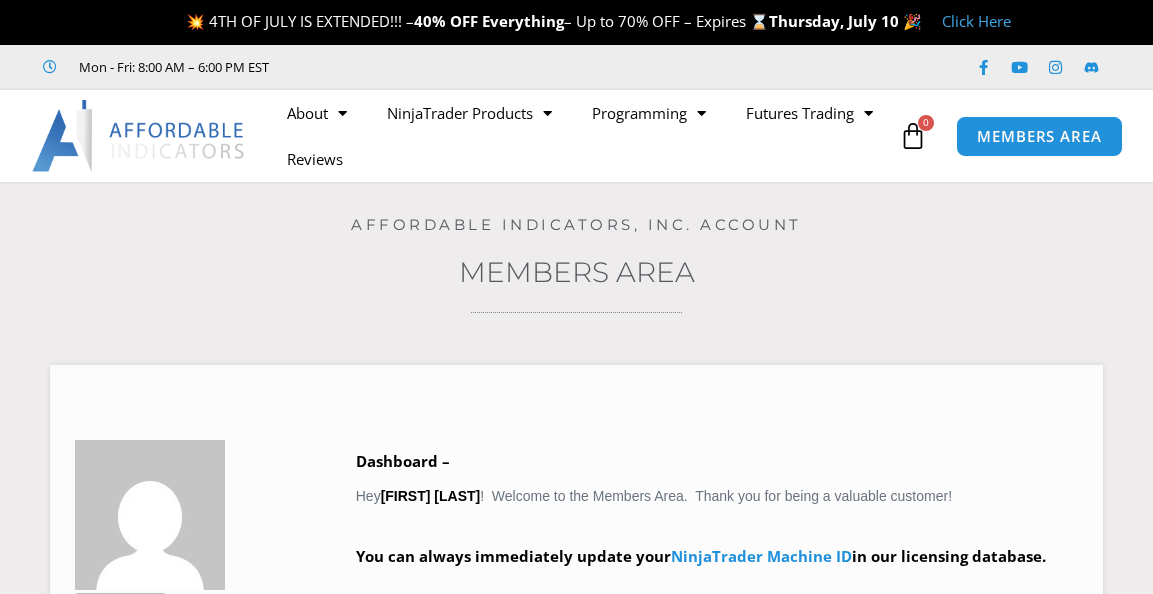 scroll, scrollTop: 0, scrollLeft: 0, axis: both 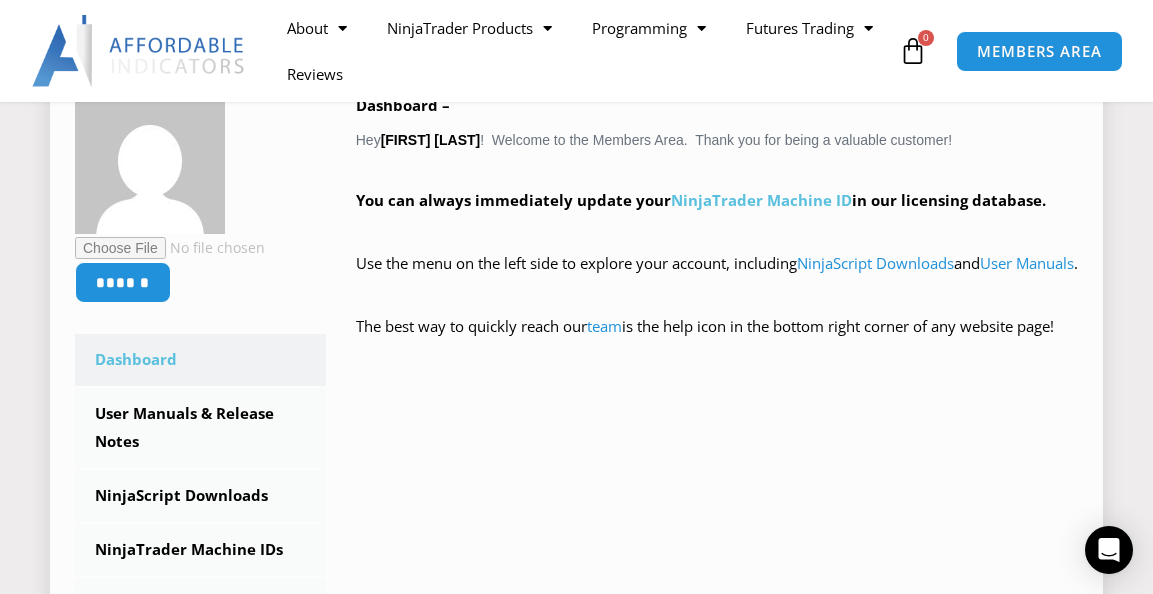 click on "NinjaTrader Machine ID" at bounding box center (761, 200) 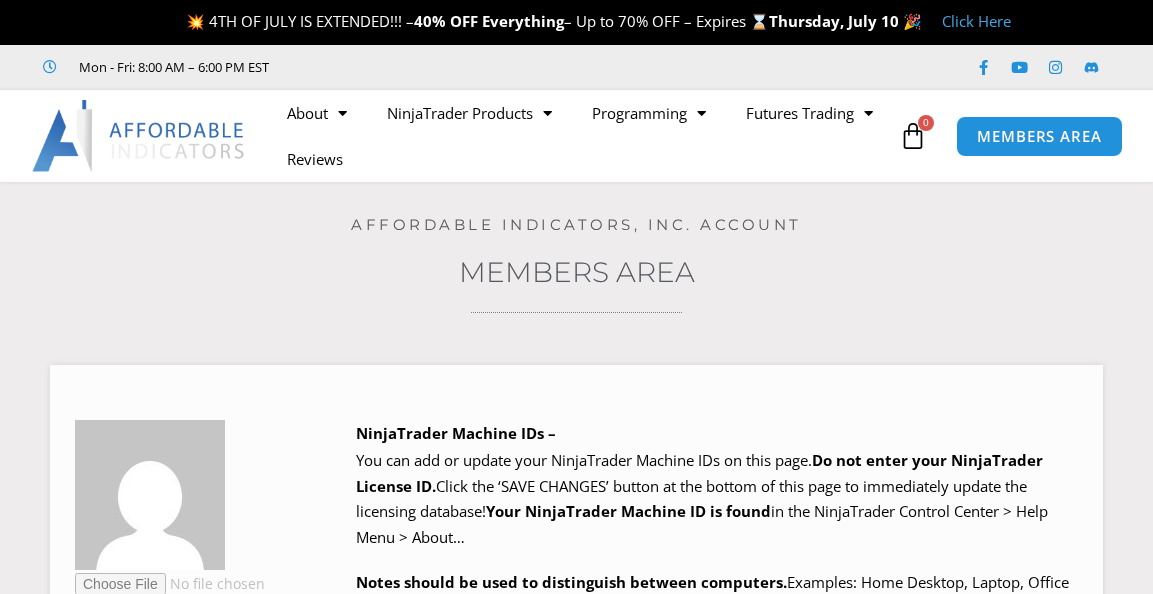 scroll, scrollTop: 0, scrollLeft: 0, axis: both 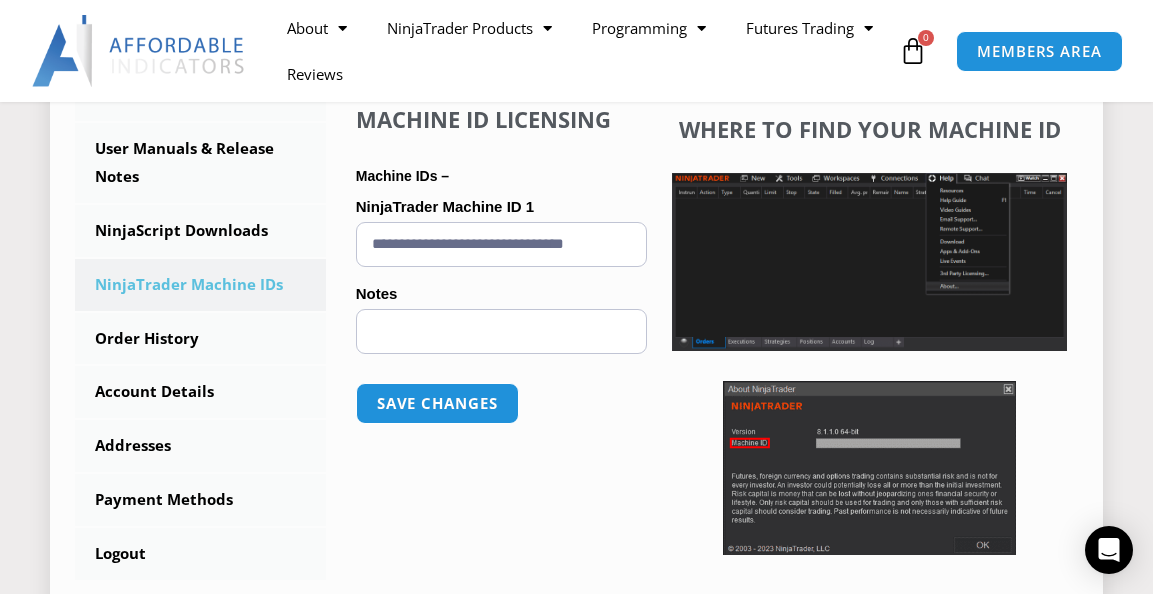 click on "**********" at bounding box center (501, 244) 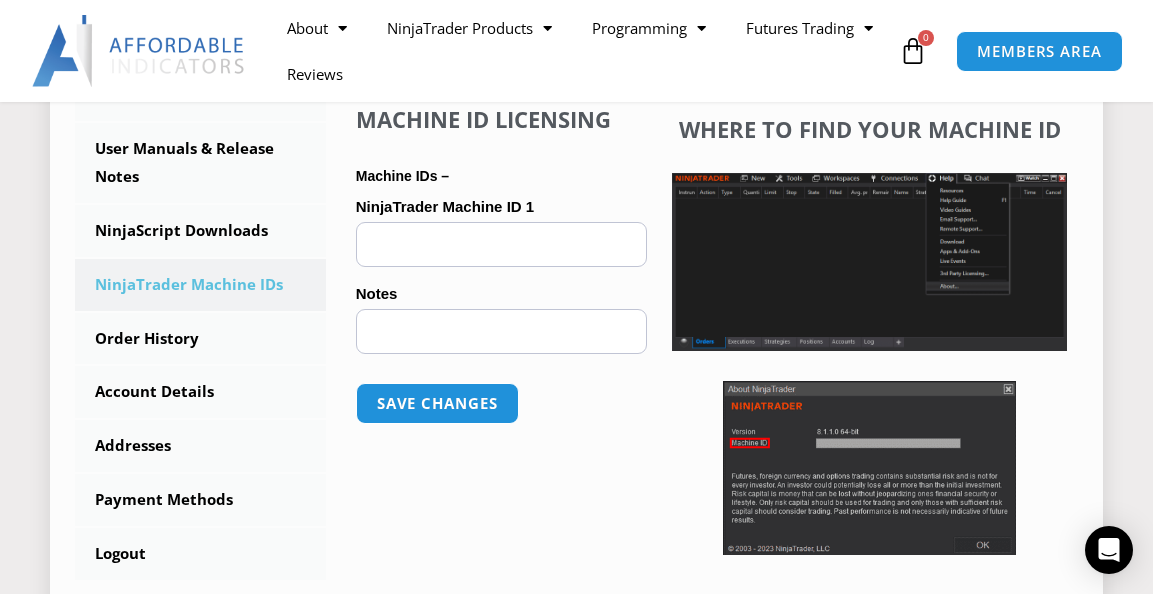 paste on "**********" 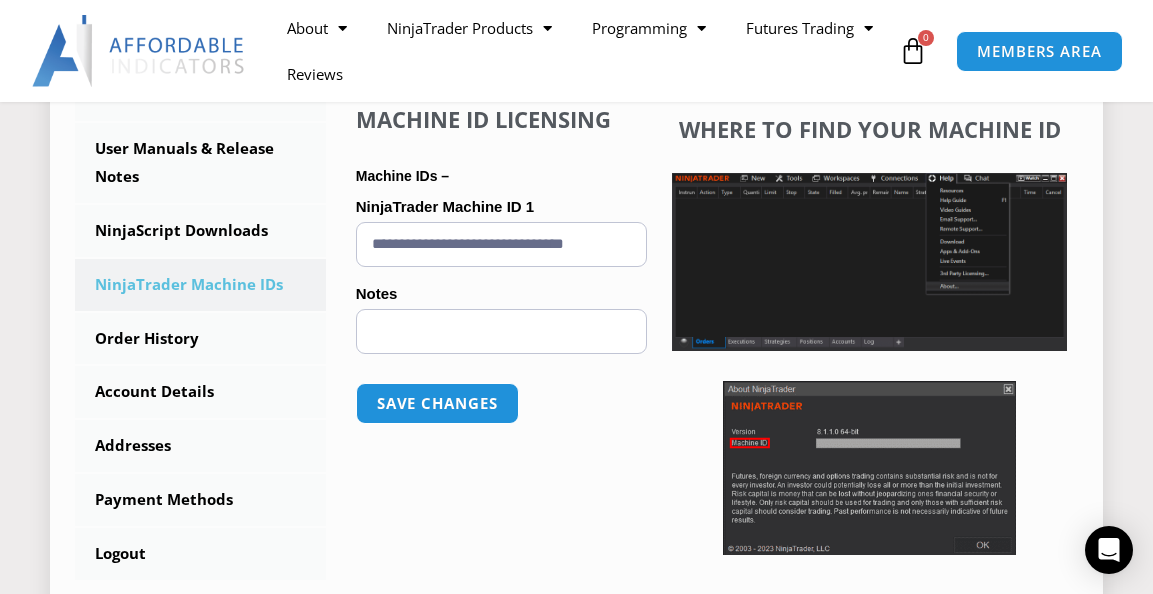 scroll, scrollTop: 0, scrollLeft: 21, axis: horizontal 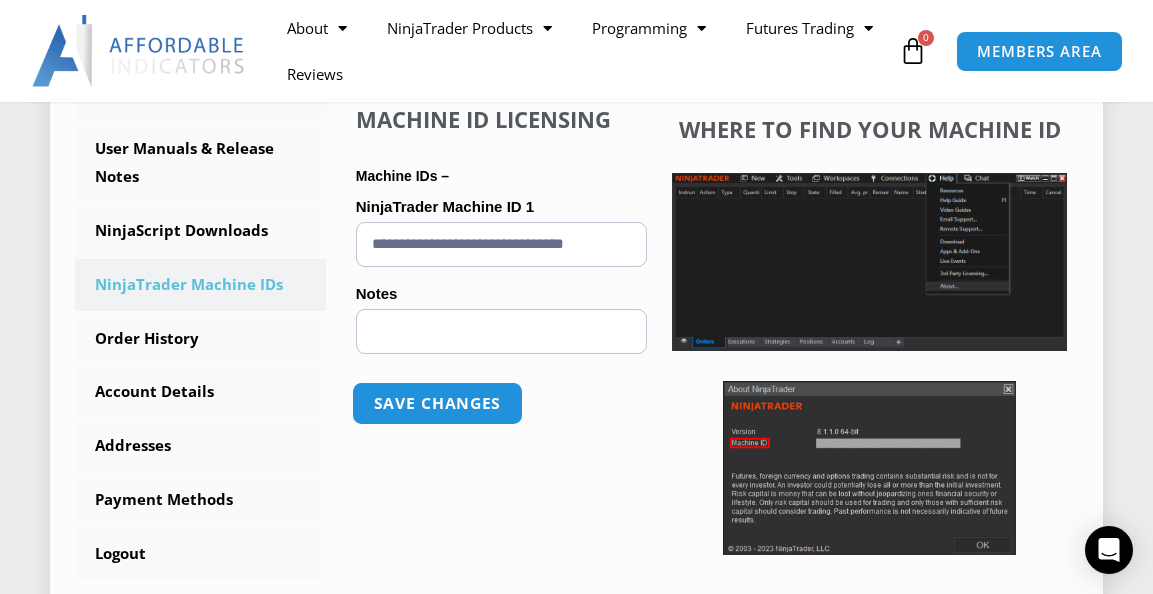 type on "**********" 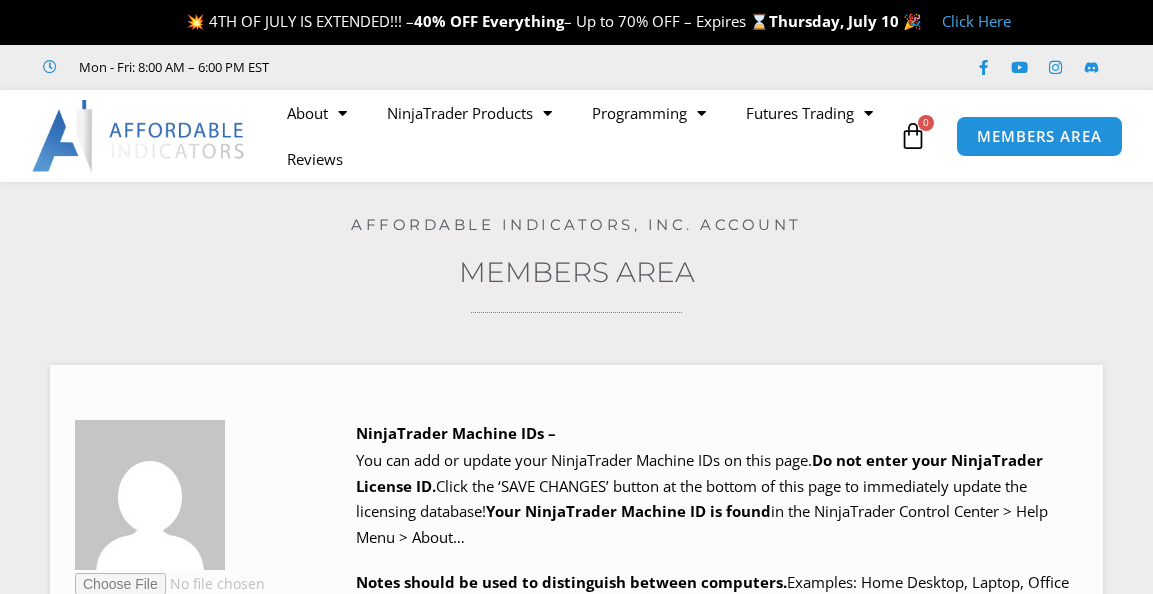 scroll, scrollTop: 0, scrollLeft: 0, axis: both 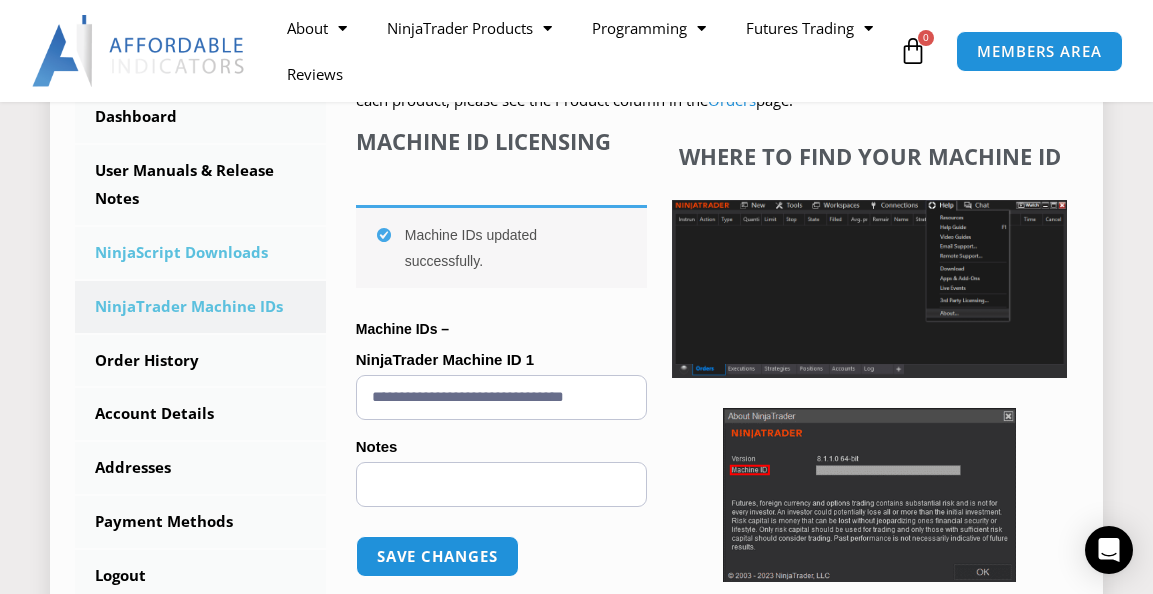 click on "NinjaScript Downloads" at bounding box center (200, 253) 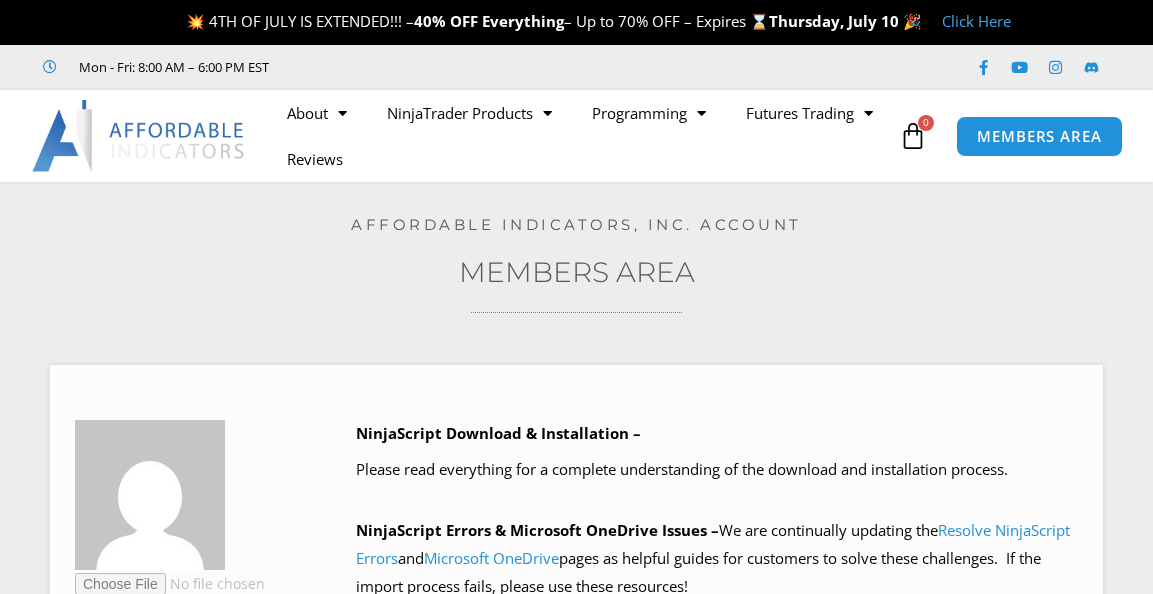 scroll, scrollTop: 0, scrollLeft: 0, axis: both 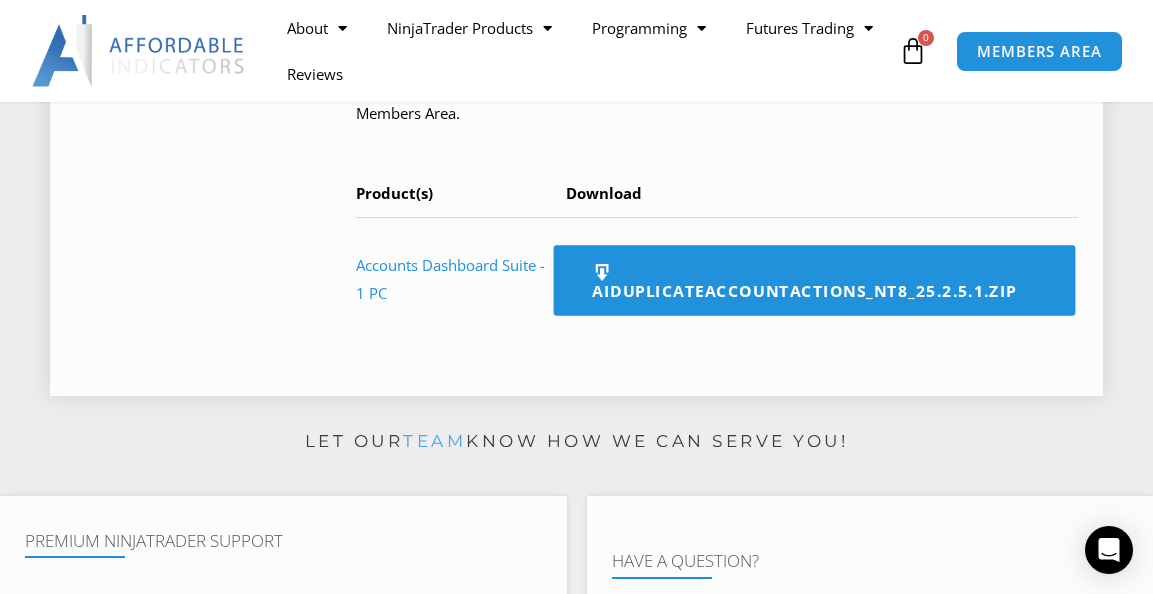 click on "AIDuplicateAccountActions_NT8_25.2.5.1.zip" at bounding box center [814, 280] 